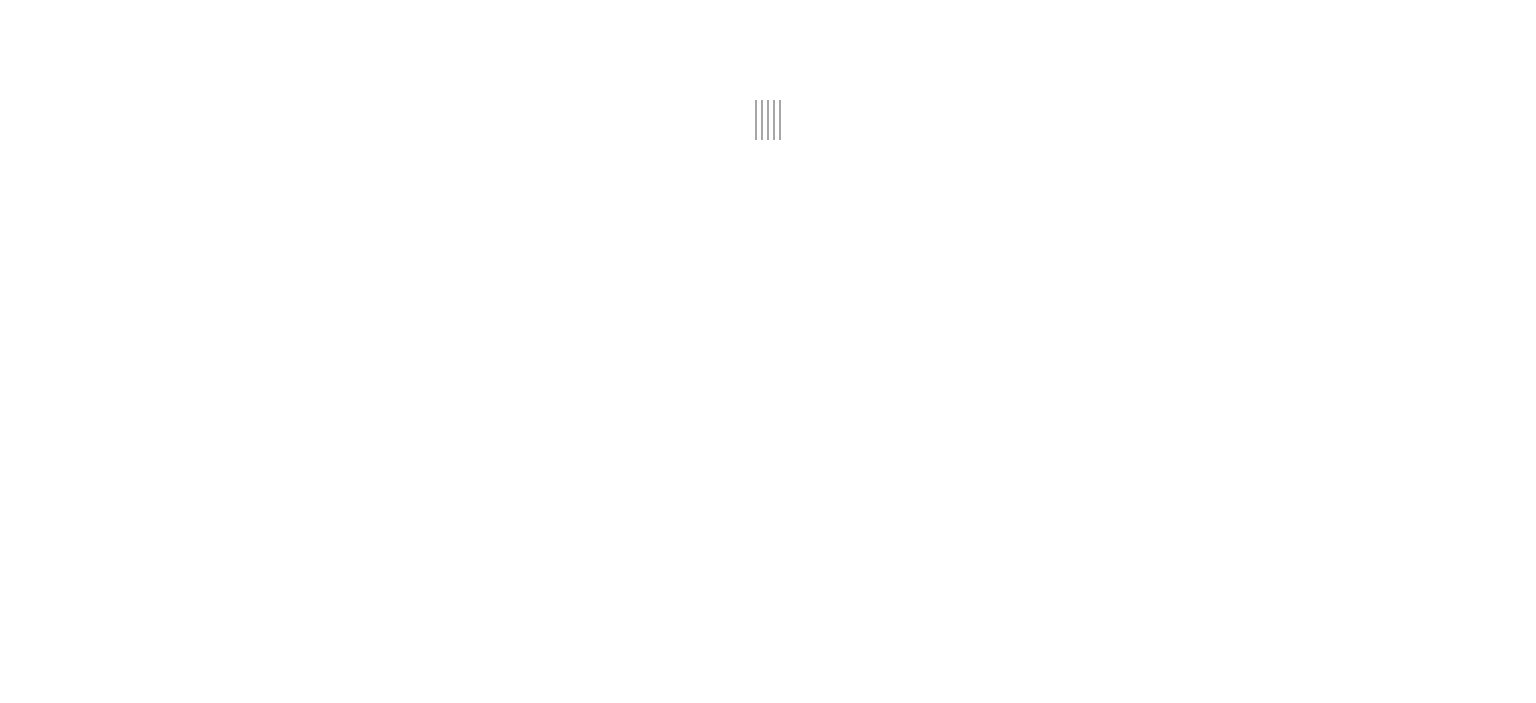 scroll, scrollTop: 0, scrollLeft: 0, axis: both 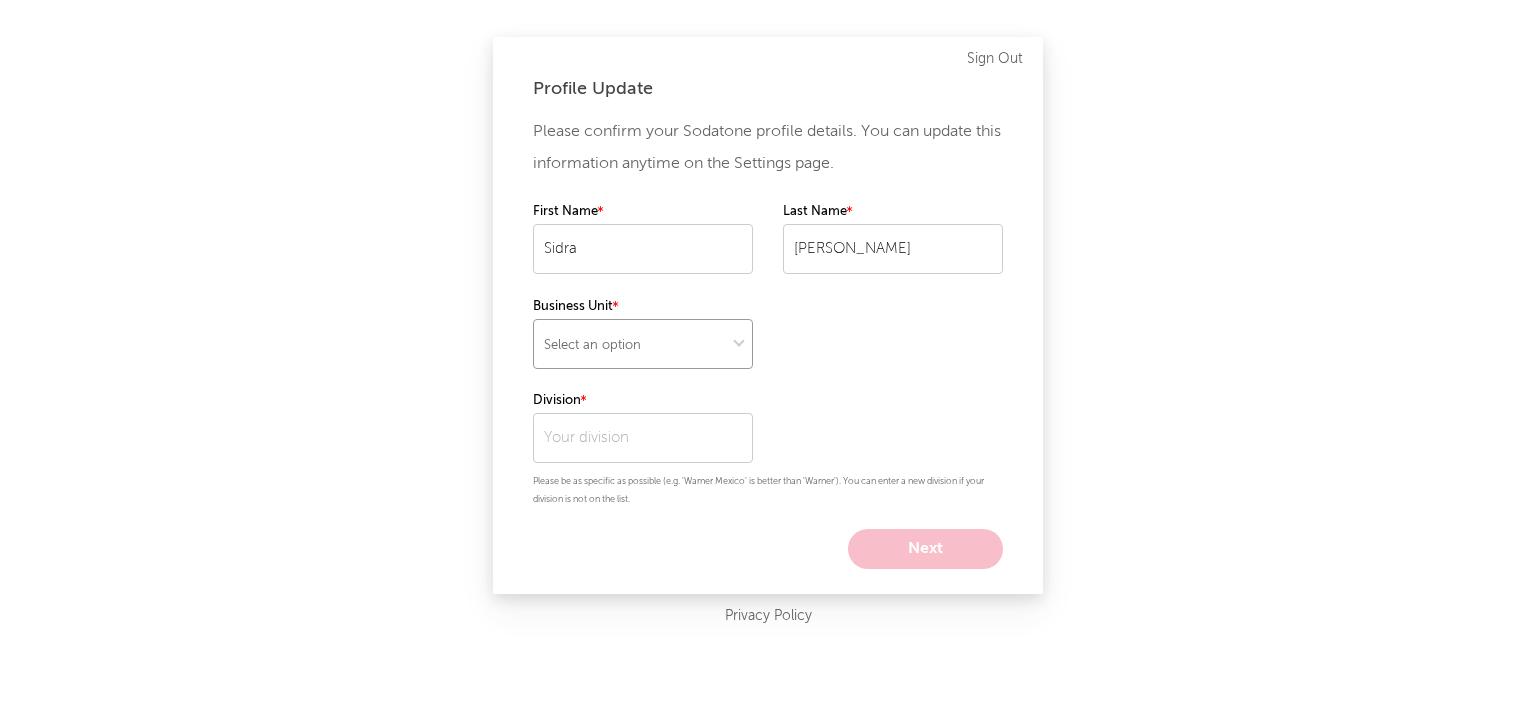 click on "Select an option" at bounding box center (643, 344) 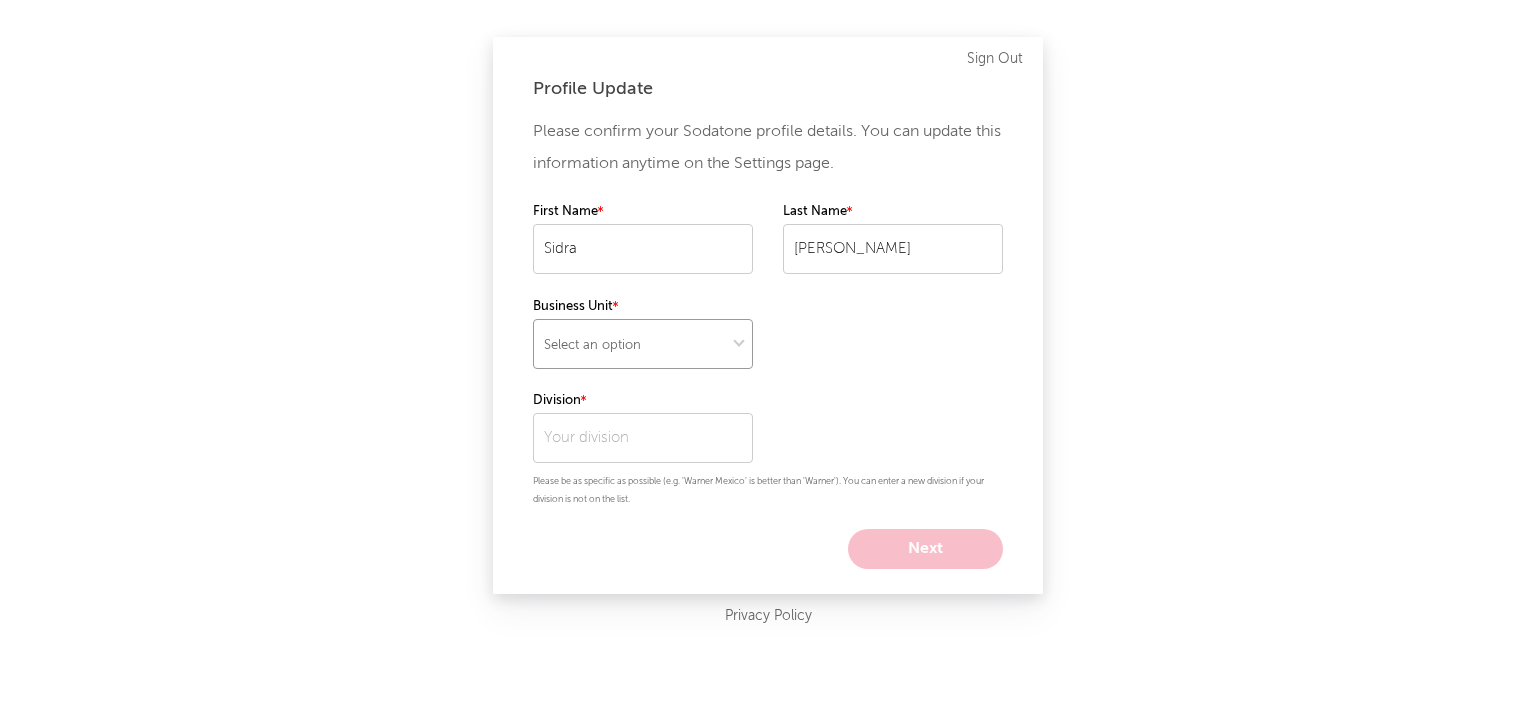select on "recorded_music" 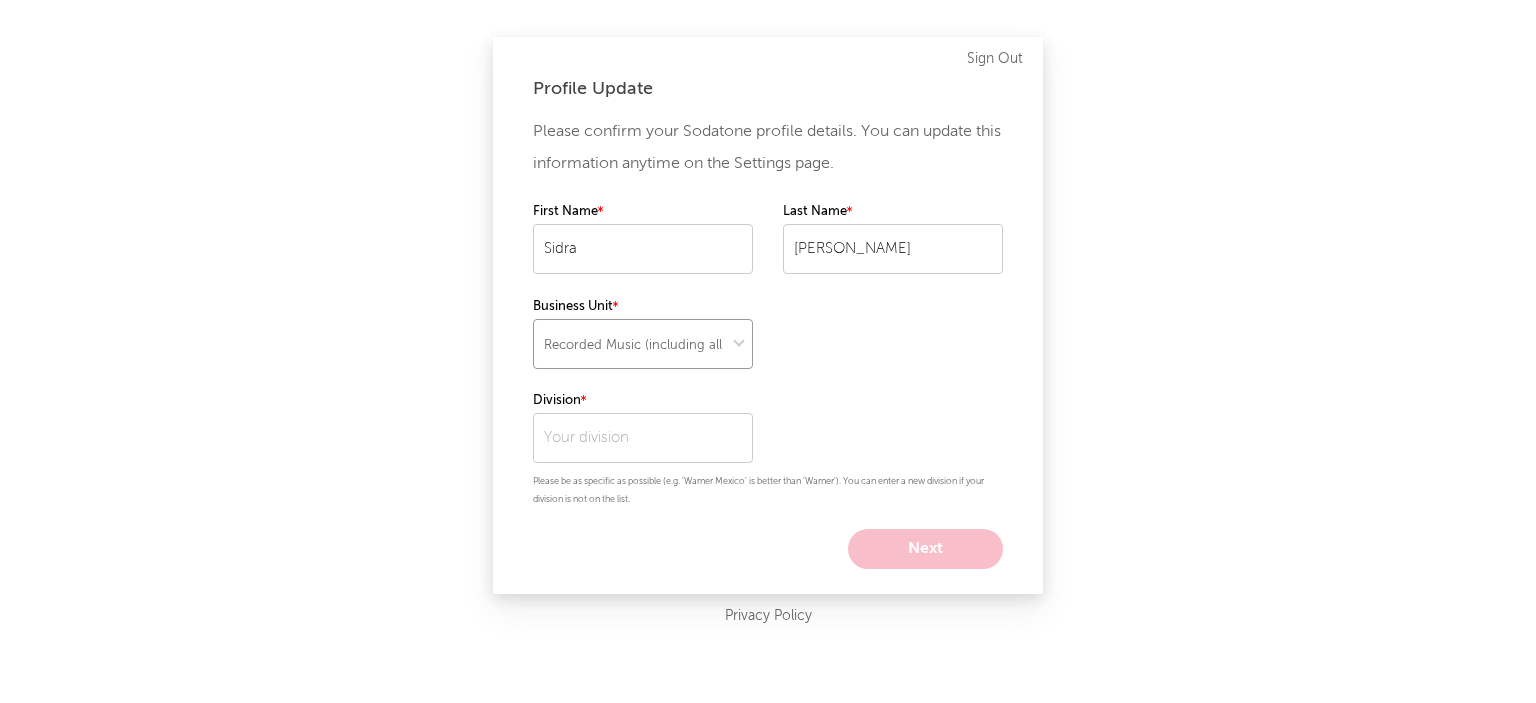 click on "Select an option" at bounding box center [643, 344] 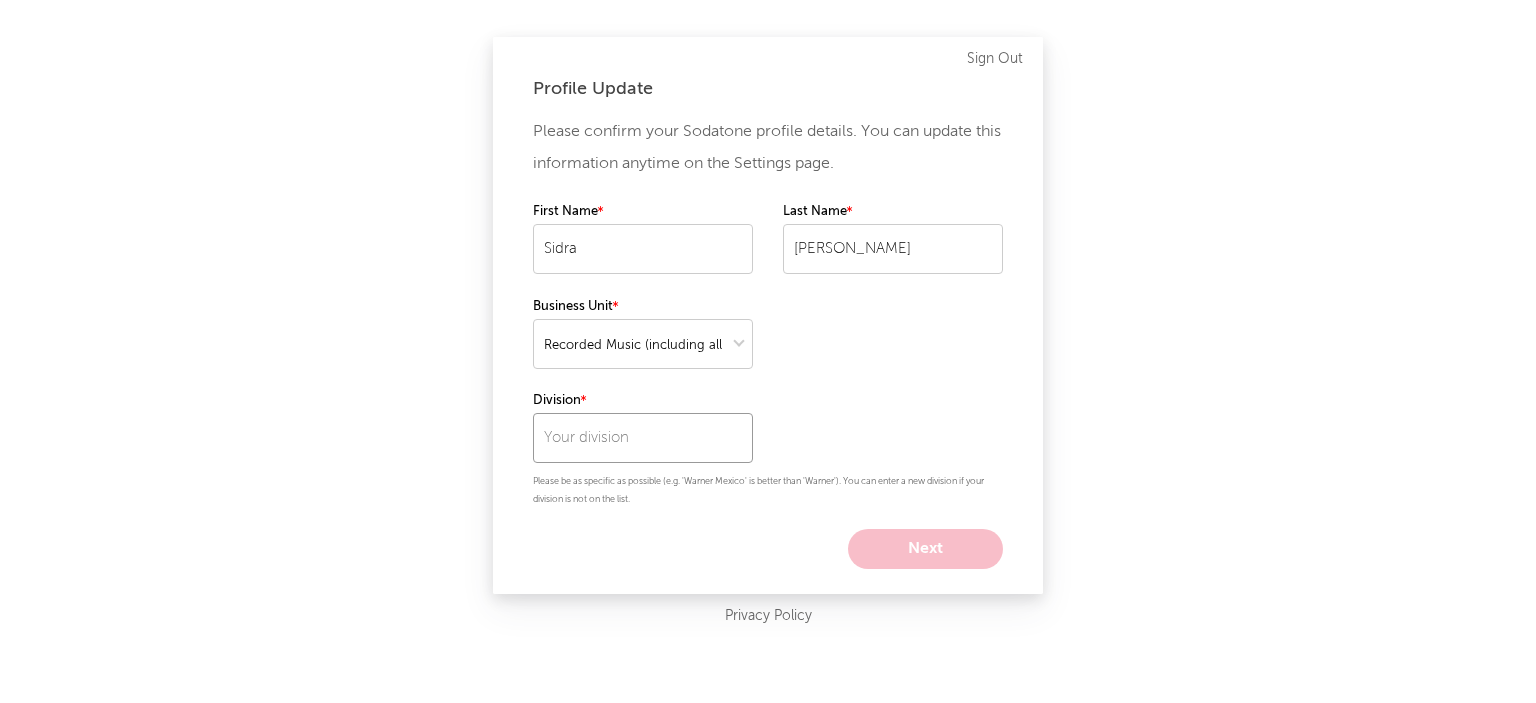 click at bounding box center (643, 438) 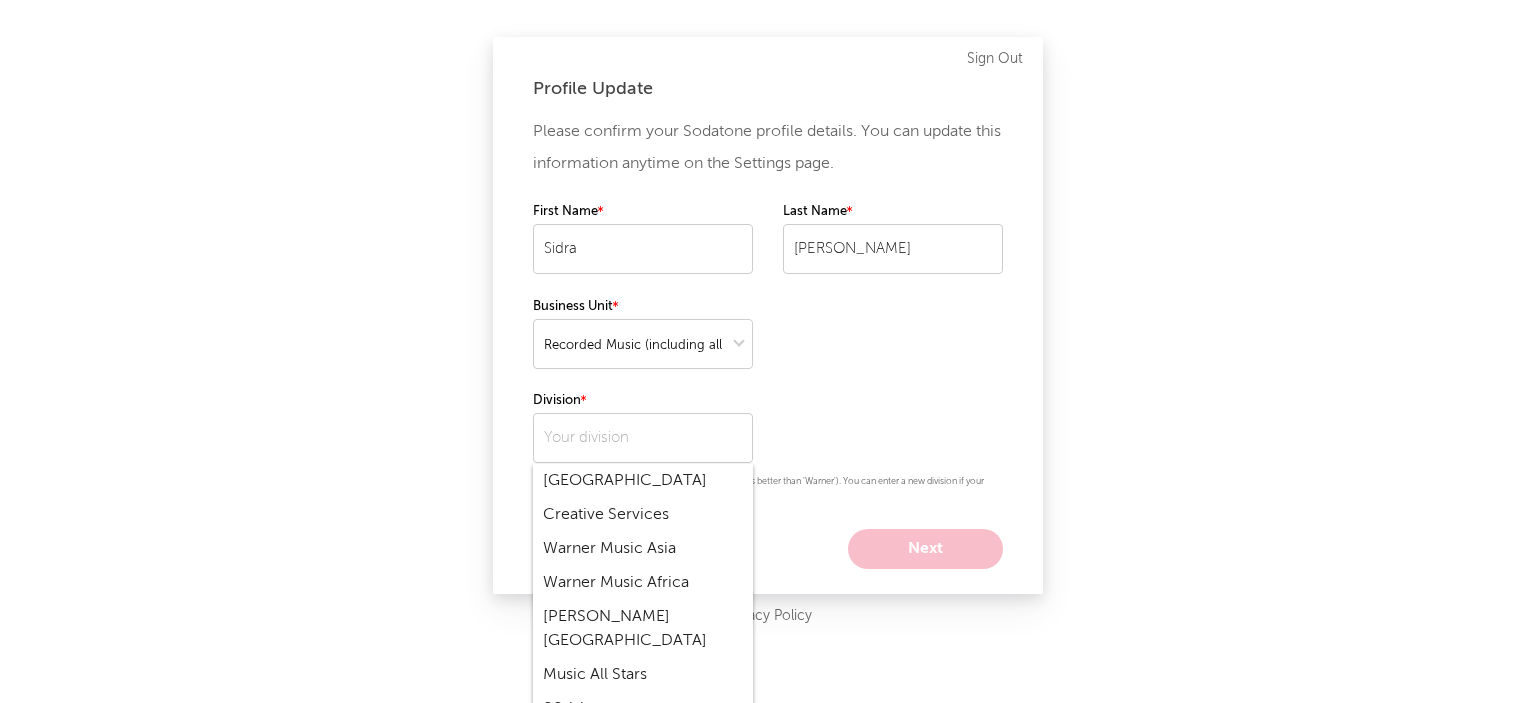 click on "Warner Music Asia" at bounding box center (643, 549) 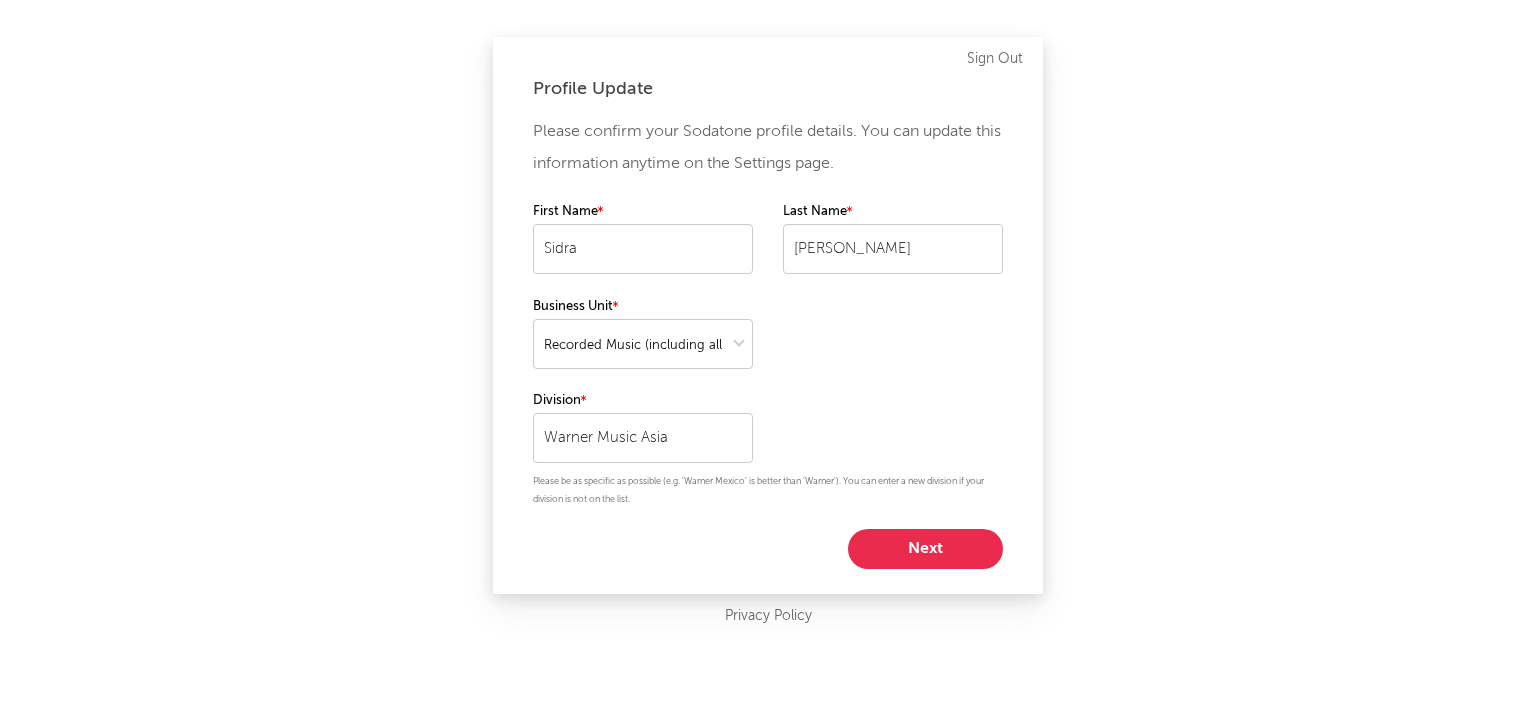 click on "Next" at bounding box center (925, 549) 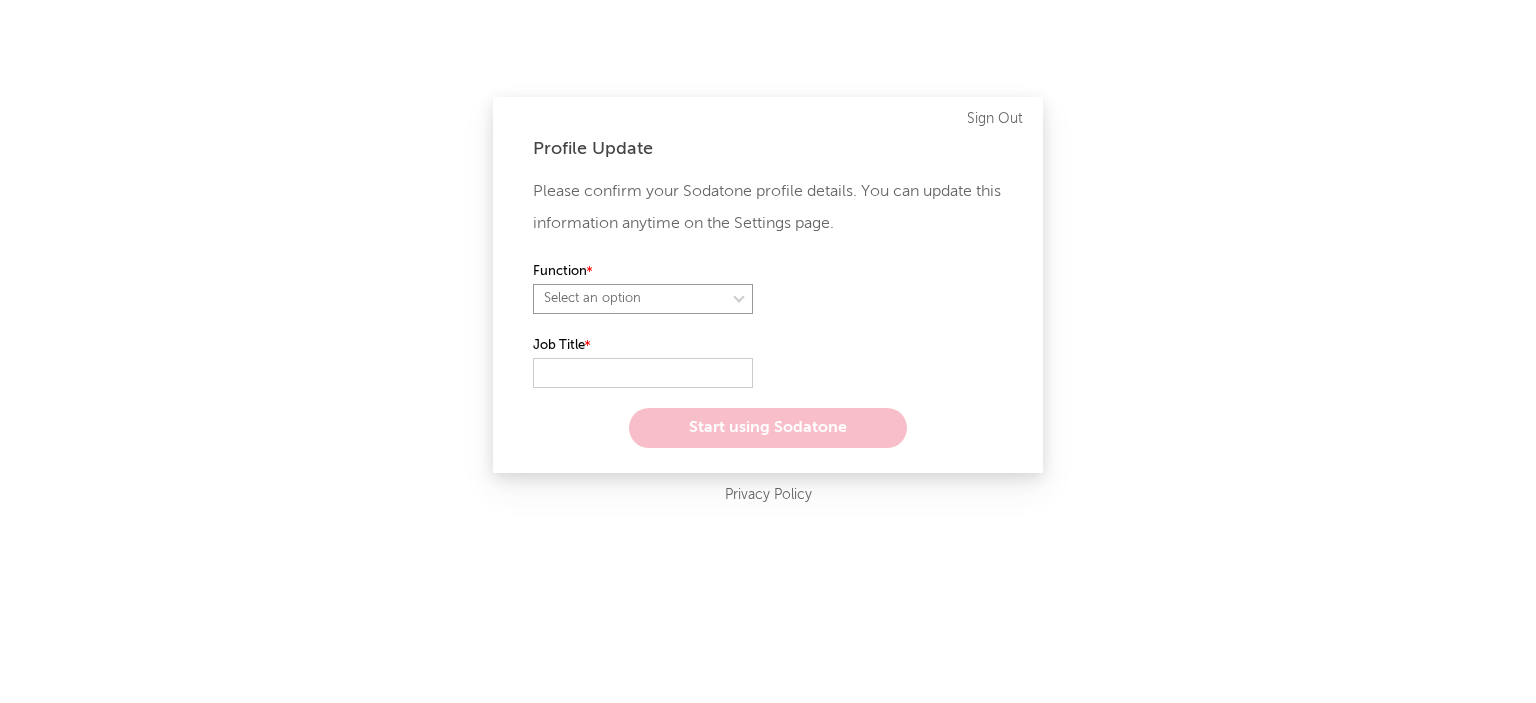 click on "Select an option" at bounding box center (643, 299) 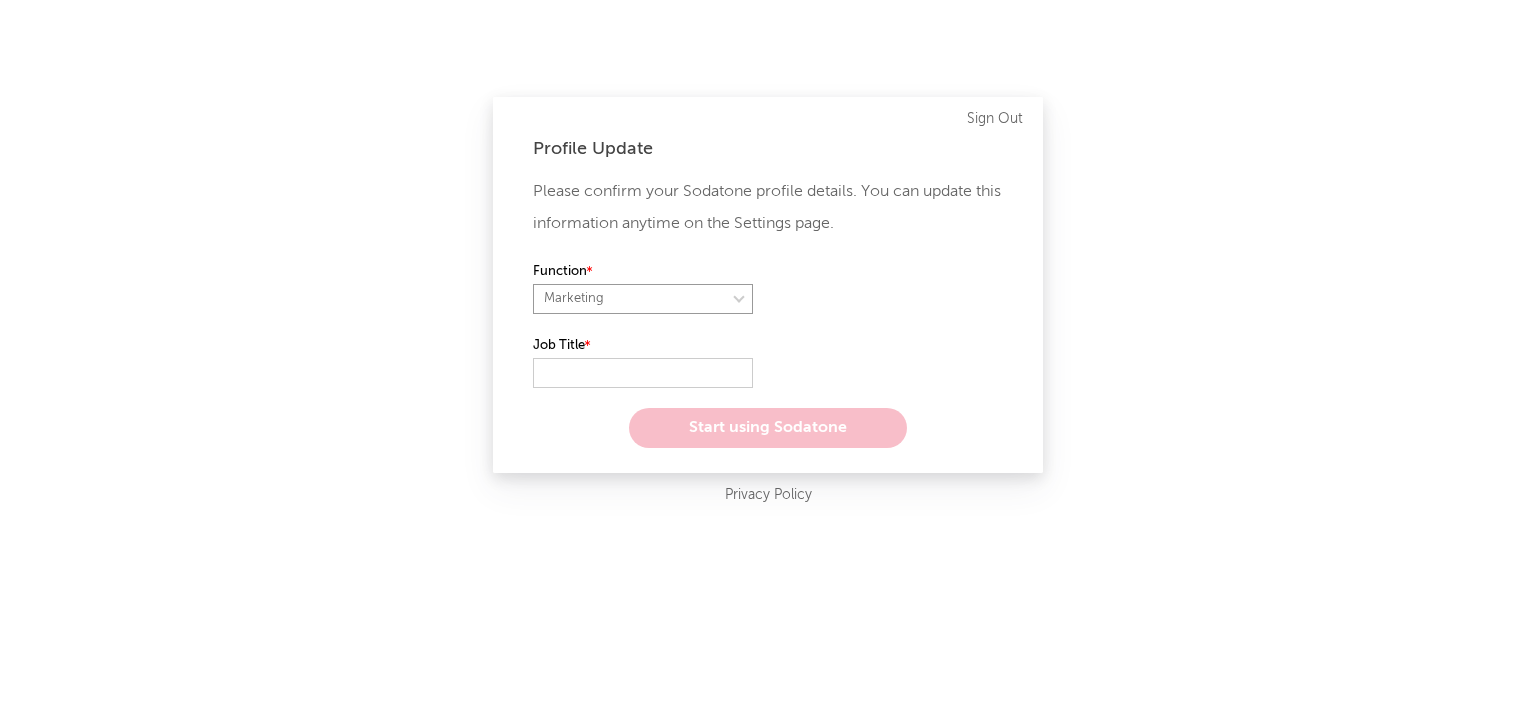 click on "Select an option" at bounding box center (643, 299) 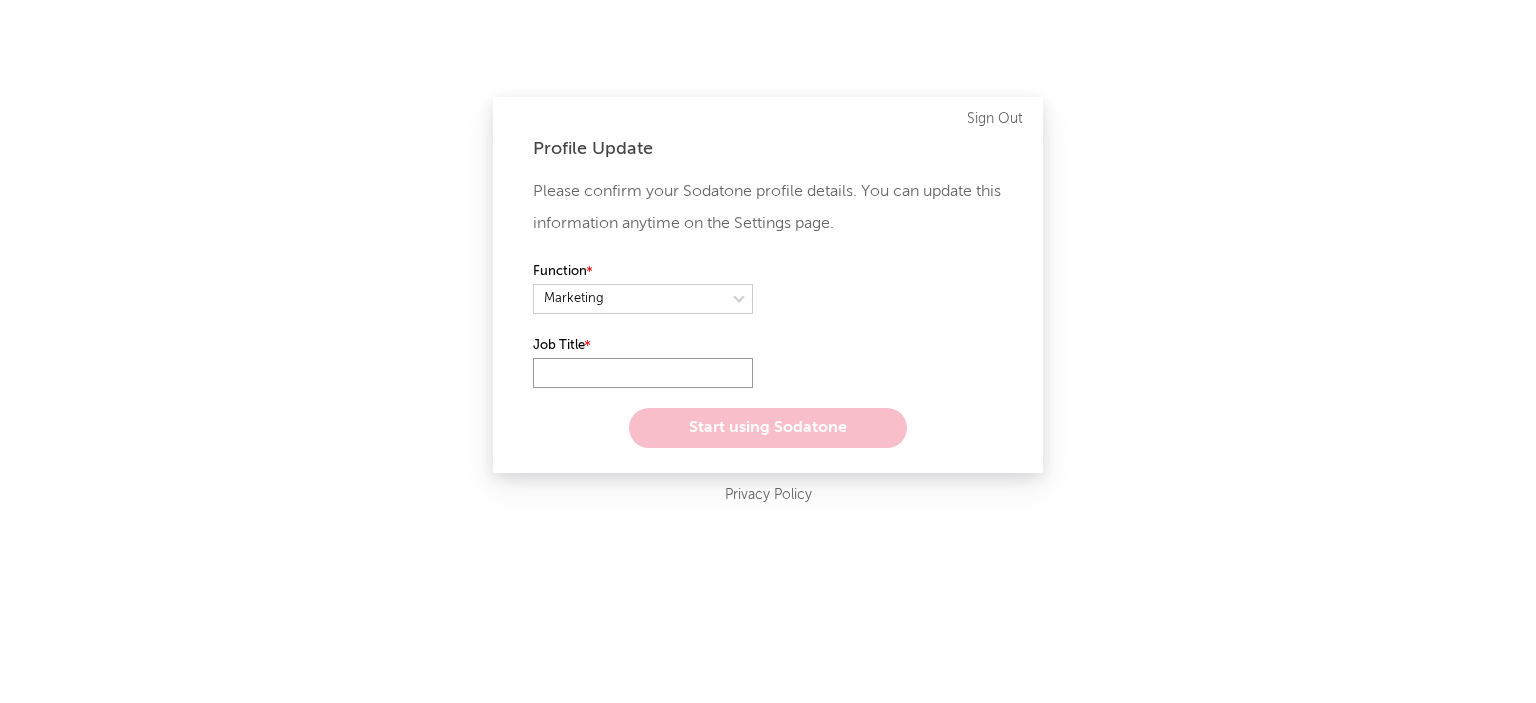 click at bounding box center [643, 373] 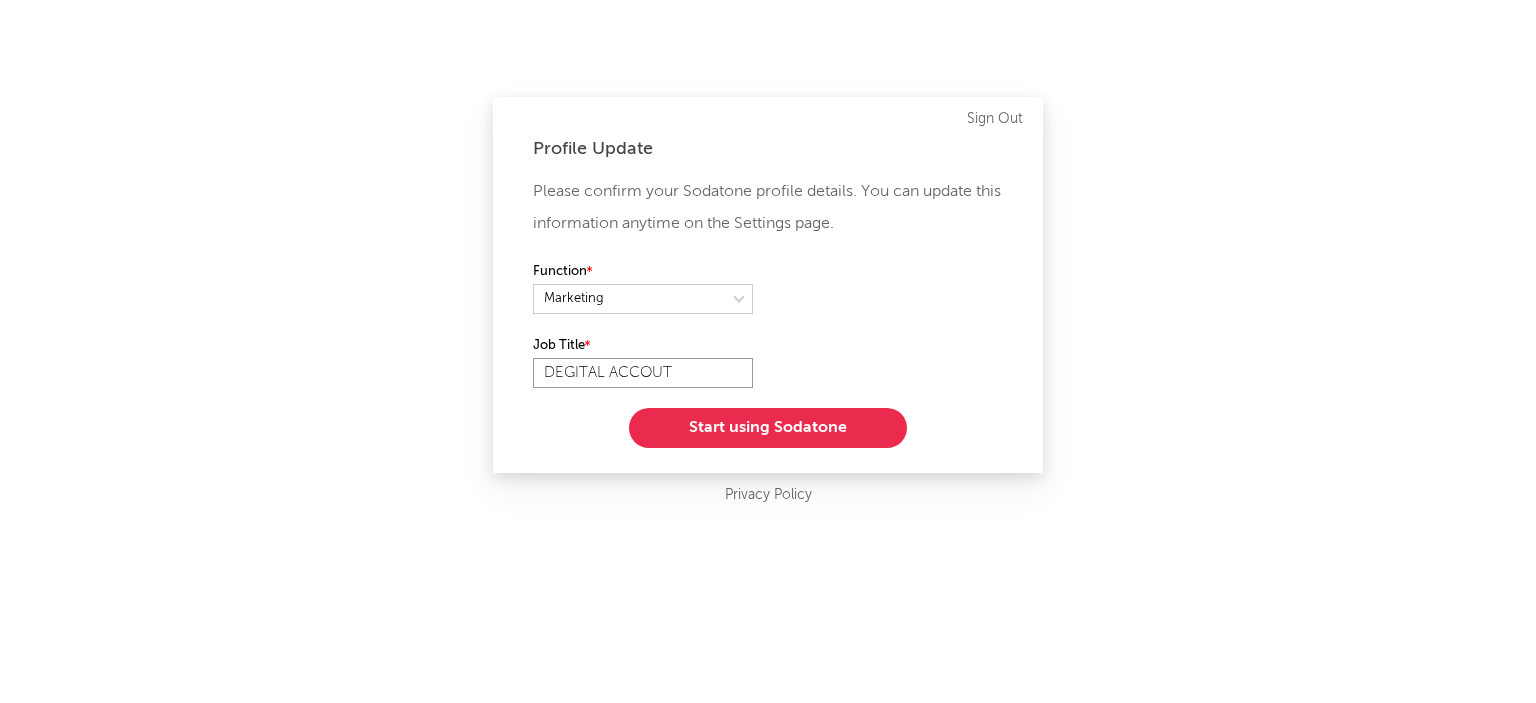 type on "DEGITAL ACCOUT" 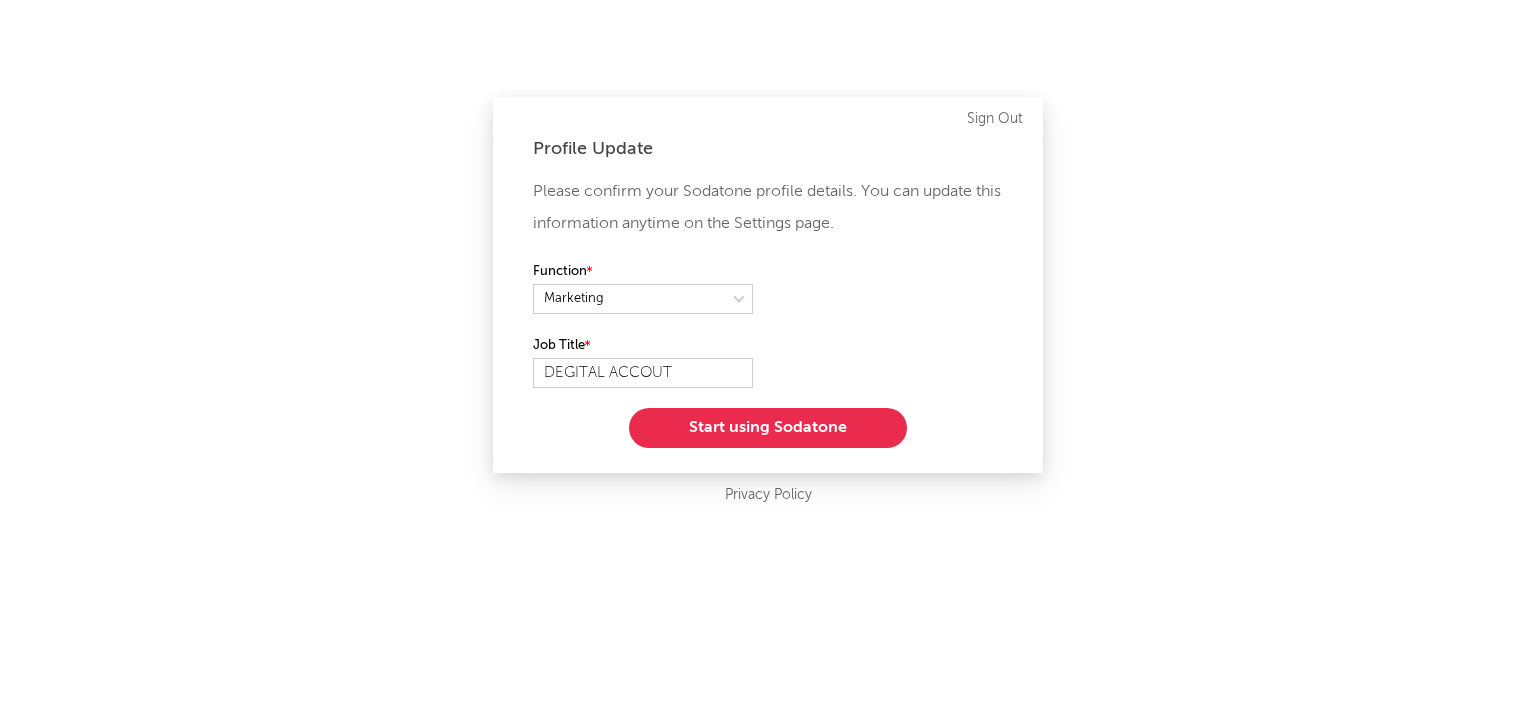 click on "Start using Sodatone" at bounding box center (768, 428) 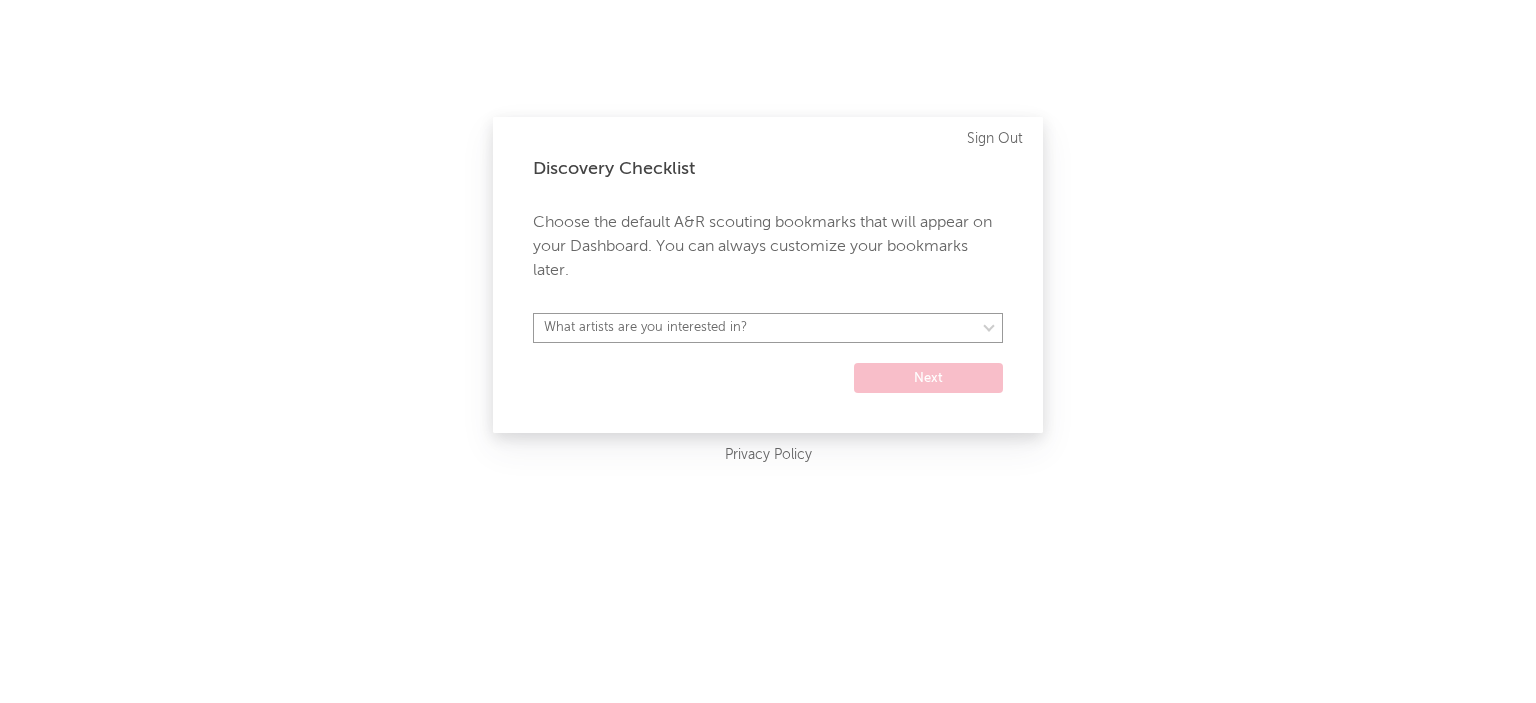 click on "What artists are you interested in? [GEOGRAPHIC_DATA] [GEOGRAPHIC_DATA] General [GEOGRAPHIC_DATA] [GEOGRAPHIC_DATA] [GEOGRAPHIC_DATA] [GEOGRAPHIC_DATA] [GEOGRAPHIC_DATA] [GEOGRAPHIC_DATA] [GEOGRAPHIC_DATA] [GEOGRAPHIC_DATA] [GEOGRAPHIC_DATA] / [GEOGRAPHIC_DATA] [GEOGRAPHIC_DATA] Emerging Markets [GEOGRAPHIC_DATA] [GEOGRAPHIC_DATA] [GEOGRAPHIC_DATA] Global Dance [GEOGRAPHIC_DATA] [GEOGRAPHIC_DATA] [GEOGRAPHIC_DATA] [GEOGRAPHIC_DATA] [GEOGRAPHIC_DATA] [GEOGRAPHIC_DATA] [GEOGRAPHIC_DATA] [GEOGRAPHIC_DATA] [GEOGRAPHIC_DATA] [GEOGRAPHIC_DATA] [GEOGRAPHIC_DATA] [GEOGRAPHIC_DATA] [GEOGRAPHIC_DATA] [GEOGRAPHIC_DATA] [GEOGRAPHIC_DATA] [GEOGRAPHIC_DATA] [GEOGRAPHIC_DATA] [GEOGRAPHIC_DATA] Regional [GEOGRAPHIC_DATA] [GEOGRAPHIC_DATA] [GEOGRAPHIC_DATA] [GEOGRAPHIC_DATA] [GEOGRAPHIC_DATA] [GEOGRAPHIC_DATA] [GEOGRAPHIC_DATA] [GEOGRAPHIC_DATA] [GEOGRAPHIC_DATA] [GEOGRAPHIC_DATA] [GEOGRAPHIC_DATA]/Pop [GEOGRAPHIC_DATA] Charts [GEOGRAPHIC_DATA] General [GEOGRAPHIC_DATA] Urban [GEOGRAPHIC_DATA] [GEOGRAPHIC_DATA] [GEOGRAPHIC_DATA] Alt/Pop [GEOGRAPHIC_DATA] General [GEOGRAPHIC_DATA] [GEOGRAPHIC_DATA] Urban [GEOGRAPHIC_DATA] [GEOGRAPHIC_DATA] [GEOGRAPHIC_DATA] [GEOGRAPHIC_DATA] [GEOGRAPHIC_DATA] [GEOGRAPHIC_DATA] [GEOGRAPHIC_DATA] [GEOGRAPHIC_DATA] [GEOGRAPHIC_DATA] [GEOGRAPHIC_DATA] [GEOGRAPHIC_DATA] [GEOGRAPHIC_DATA] [GEOGRAPHIC_DATA] [GEOGRAPHIC_DATA] [GEOGRAPHIC_DATA] [GEOGRAPHIC_DATA] [GEOGRAPHIC_DATA] [GEOGRAPHIC_DATA] [GEOGRAPHIC_DATA] Alt/Pop WC US General WC US Urban WMG General" at bounding box center [768, 328] 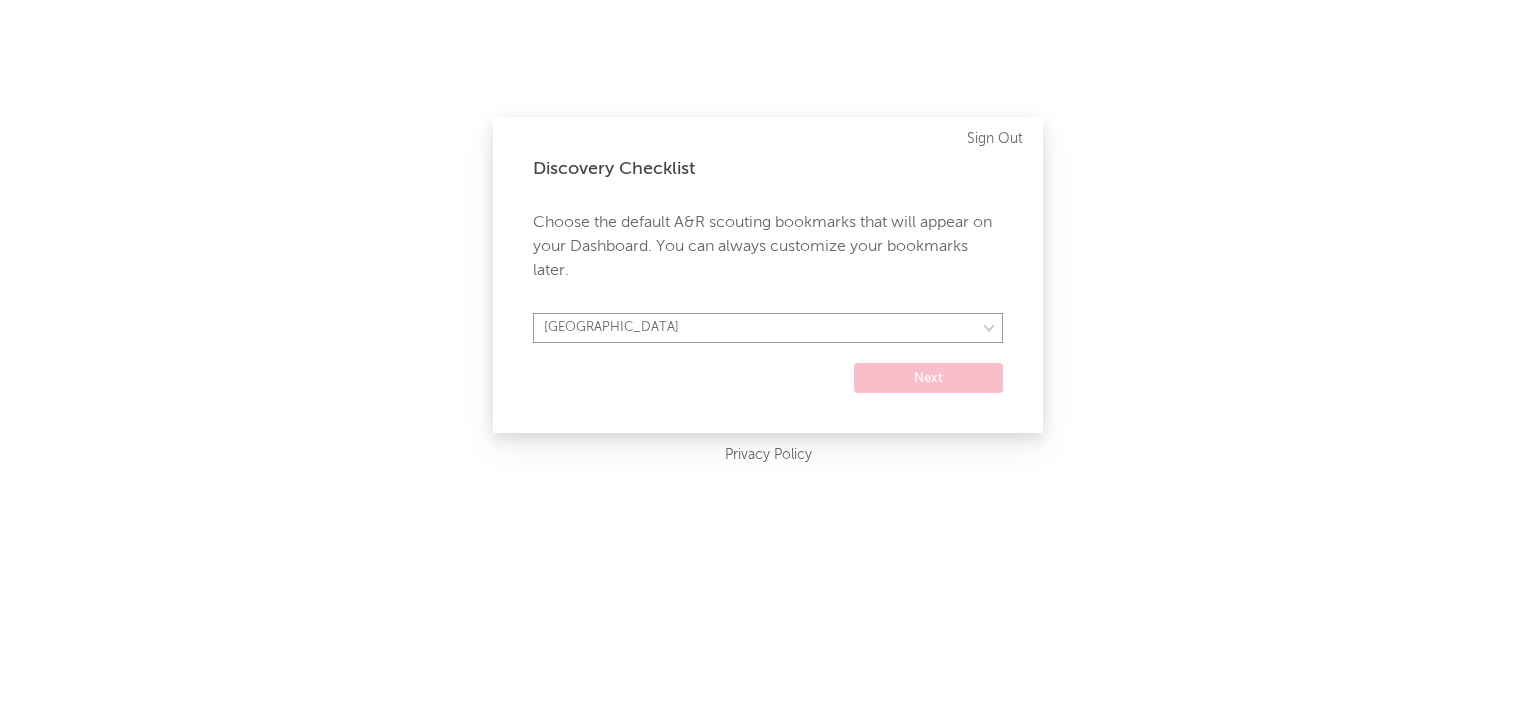 click on "What artists are you interested in? [GEOGRAPHIC_DATA] [GEOGRAPHIC_DATA] General [GEOGRAPHIC_DATA] [GEOGRAPHIC_DATA] [GEOGRAPHIC_DATA] [GEOGRAPHIC_DATA] [GEOGRAPHIC_DATA] [GEOGRAPHIC_DATA] [GEOGRAPHIC_DATA] [GEOGRAPHIC_DATA] [GEOGRAPHIC_DATA] / [GEOGRAPHIC_DATA] [GEOGRAPHIC_DATA] Emerging Markets [GEOGRAPHIC_DATA] [GEOGRAPHIC_DATA] [GEOGRAPHIC_DATA] Global Dance [GEOGRAPHIC_DATA] [GEOGRAPHIC_DATA] [GEOGRAPHIC_DATA] [GEOGRAPHIC_DATA] [GEOGRAPHIC_DATA] [GEOGRAPHIC_DATA] [GEOGRAPHIC_DATA] [GEOGRAPHIC_DATA] [GEOGRAPHIC_DATA] [GEOGRAPHIC_DATA] [GEOGRAPHIC_DATA] [GEOGRAPHIC_DATA] [GEOGRAPHIC_DATA] [GEOGRAPHIC_DATA] [GEOGRAPHIC_DATA] [GEOGRAPHIC_DATA] [GEOGRAPHIC_DATA] [GEOGRAPHIC_DATA] Regional [GEOGRAPHIC_DATA] [GEOGRAPHIC_DATA] [GEOGRAPHIC_DATA] [GEOGRAPHIC_DATA] [GEOGRAPHIC_DATA] [GEOGRAPHIC_DATA] [GEOGRAPHIC_DATA] [GEOGRAPHIC_DATA] [GEOGRAPHIC_DATA] [GEOGRAPHIC_DATA] [GEOGRAPHIC_DATA]/Pop [GEOGRAPHIC_DATA] Charts [GEOGRAPHIC_DATA] General [GEOGRAPHIC_DATA] Urban [GEOGRAPHIC_DATA] [GEOGRAPHIC_DATA] [GEOGRAPHIC_DATA] Alt/Pop [GEOGRAPHIC_DATA] General [GEOGRAPHIC_DATA] [GEOGRAPHIC_DATA] Urban [GEOGRAPHIC_DATA] [GEOGRAPHIC_DATA] [GEOGRAPHIC_DATA] [GEOGRAPHIC_DATA] [GEOGRAPHIC_DATA] [GEOGRAPHIC_DATA] [GEOGRAPHIC_DATA] [GEOGRAPHIC_DATA] [GEOGRAPHIC_DATA] [GEOGRAPHIC_DATA] [GEOGRAPHIC_DATA] [GEOGRAPHIC_DATA] [GEOGRAPHIC_DATA] [GEOGRAPHIC_DATA] [GEOGRAPHIC_DATA] [GEOGRAPHIC_DATA] [GEOGRAPHIC_DATA] [GEOGRAPHIC_DATA] [GEOGRAPHIC_DATA] Alt/Pop WC US General WC US Urban WMG General" at bounding box center (768, 328) 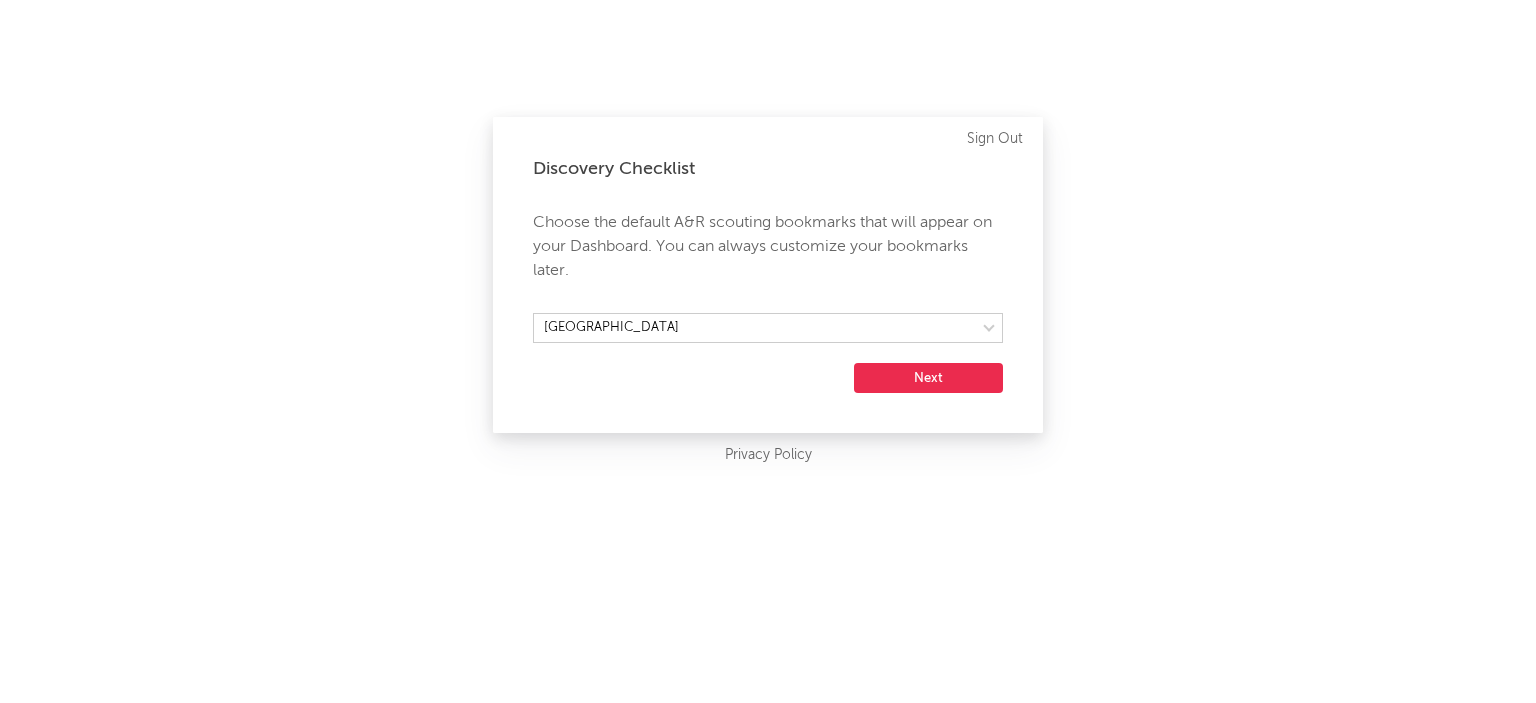 click on "Next" at bounding box center [928, 378] 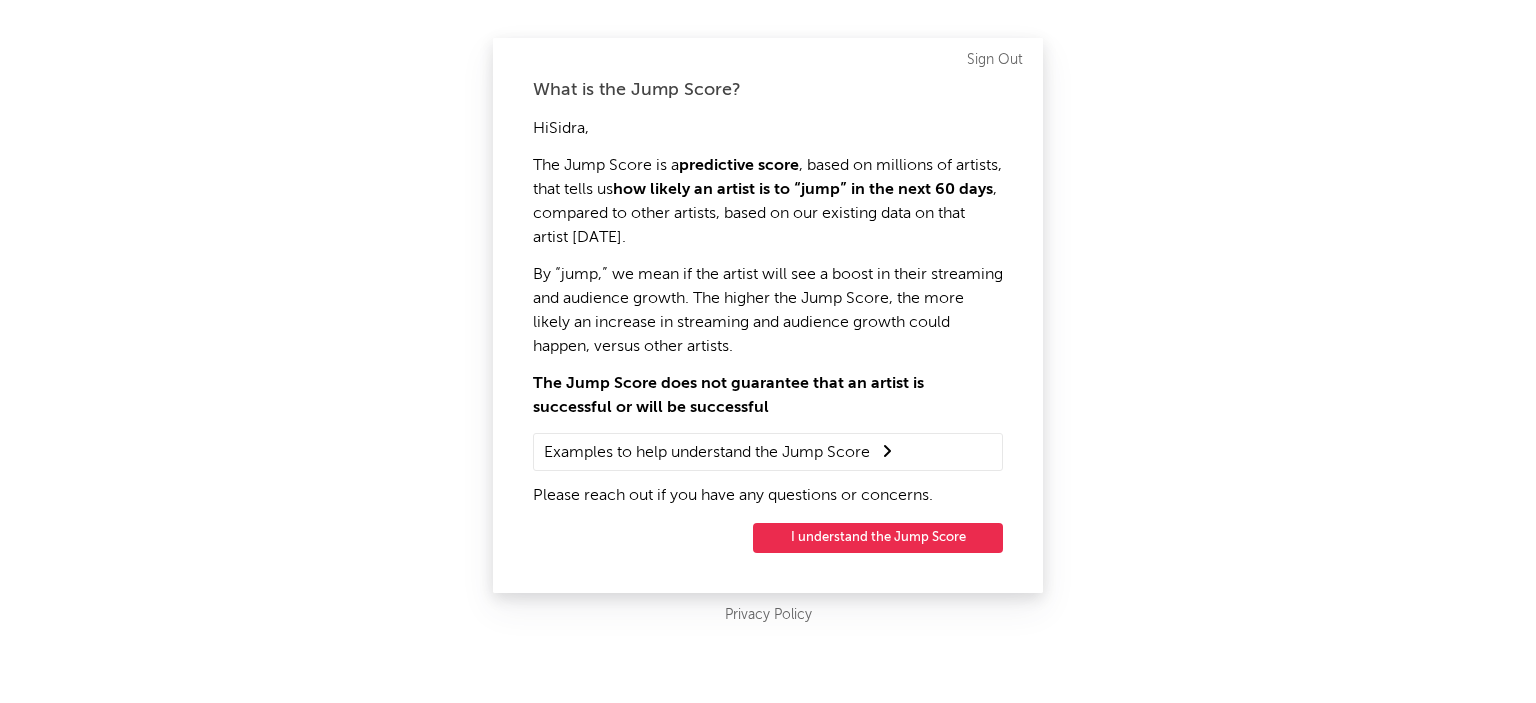 click on "I understand the Jump Score" at bounding box center [878, 538] 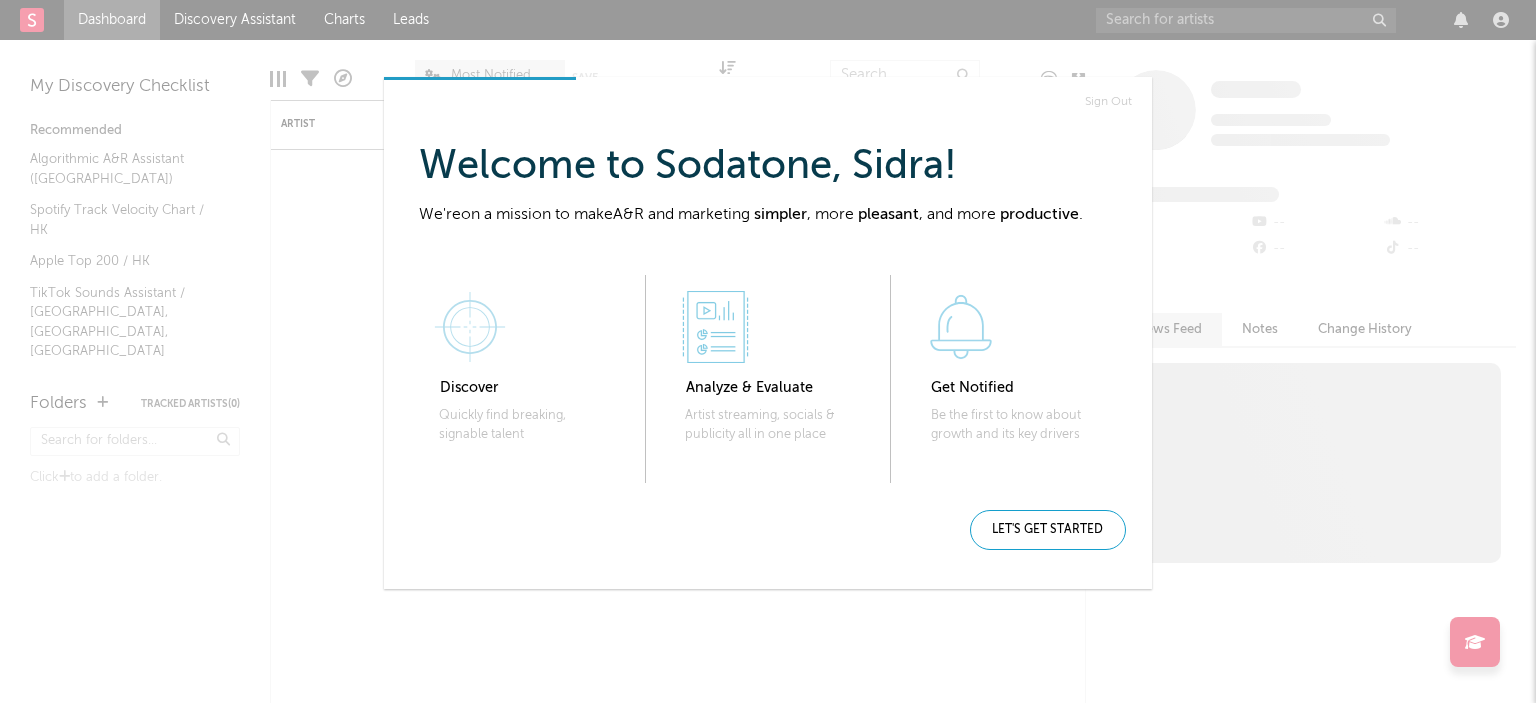click on "Sign Out Welcome to Sodatone, Sidra ! We're   on a mission to make  A&R and marketing   simpler , more   pleasant , and more   productive . 1 Discover Quickly find breaking, signable talent 2 Analyze & Evaluate Artist streaming, socials & publicity all in one place 3 Get Notified Be the first to know about growth and its key drivers Let's get started" at bounding box center [768, 351] 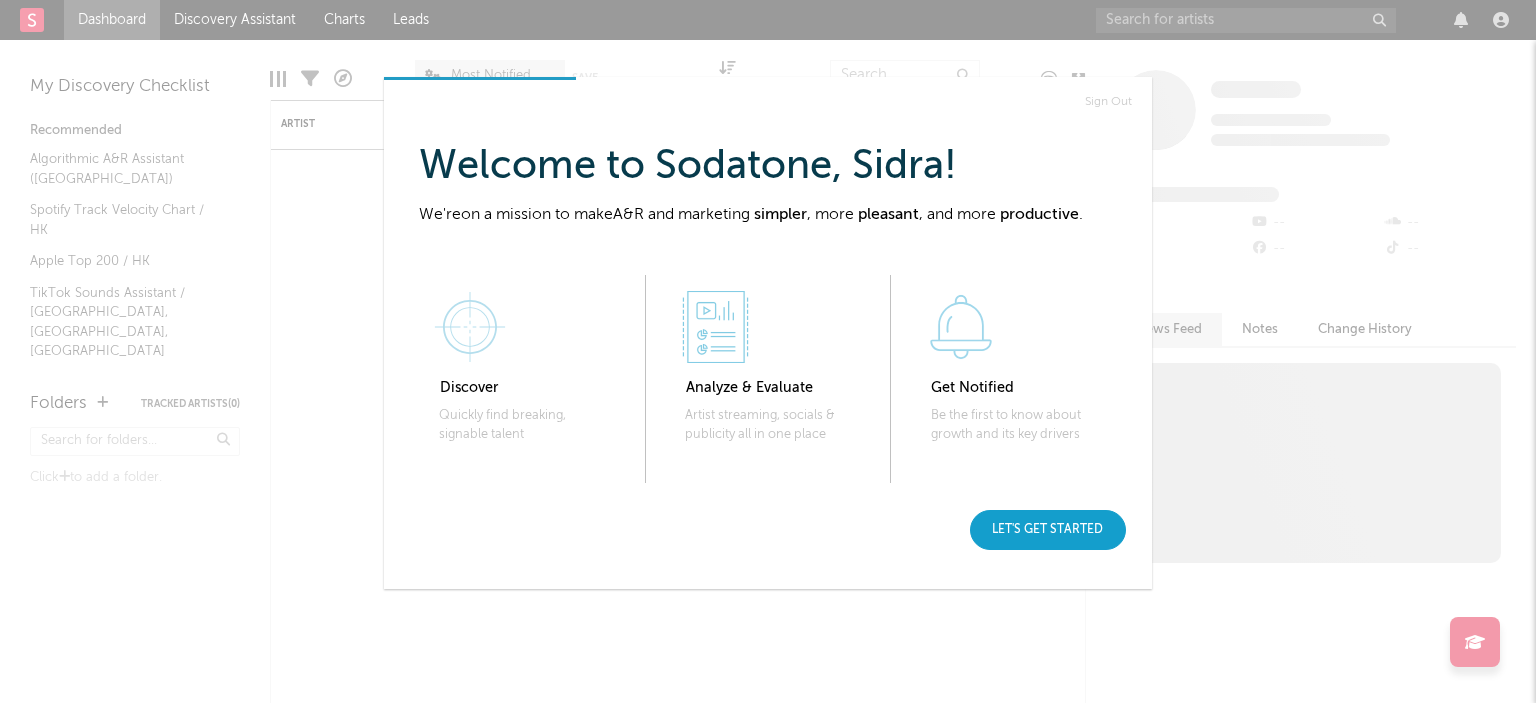 click on "Let's get started" at bounding box center (1048, 530) 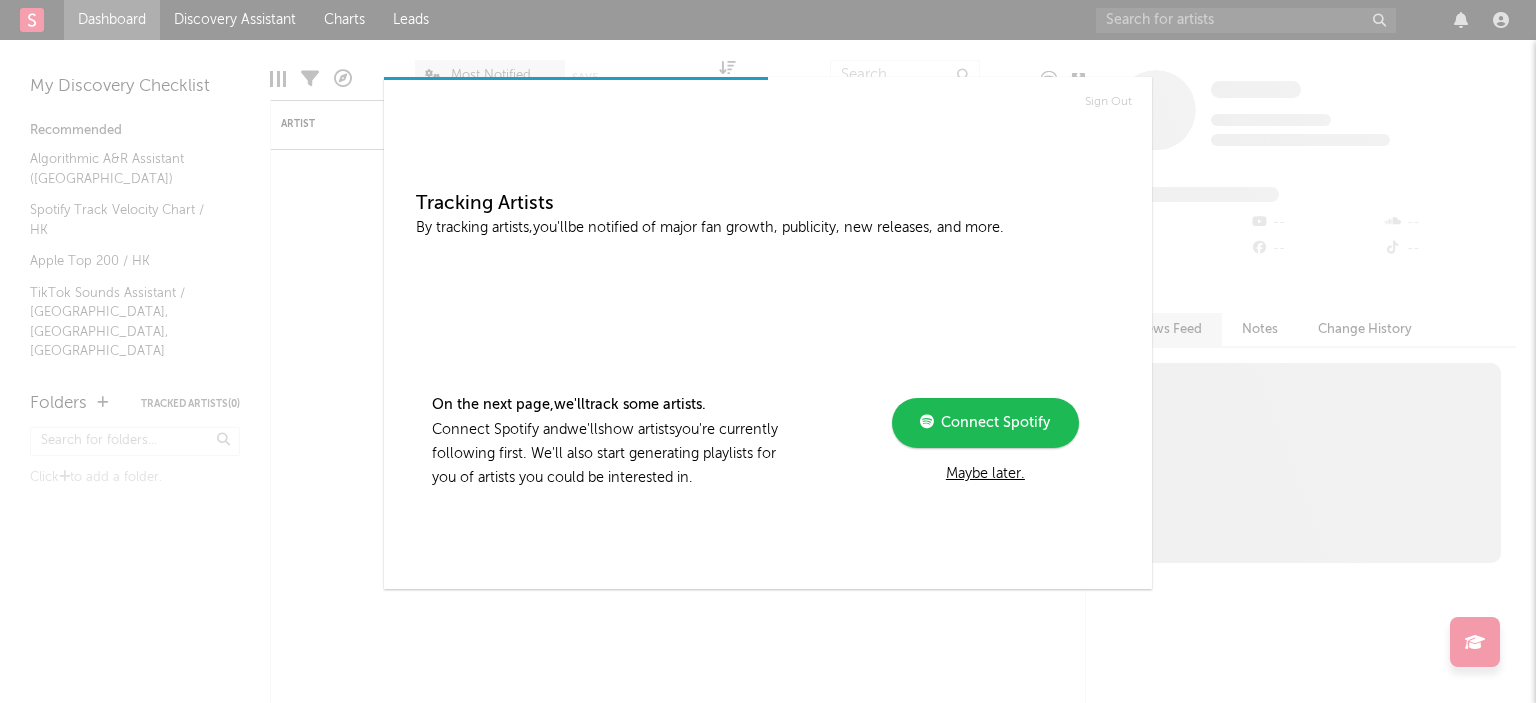 drag, startPoint x: 1068, startPoint y: 612, endPoint x: 1004, endPoint y: 480, distance: 146.69696 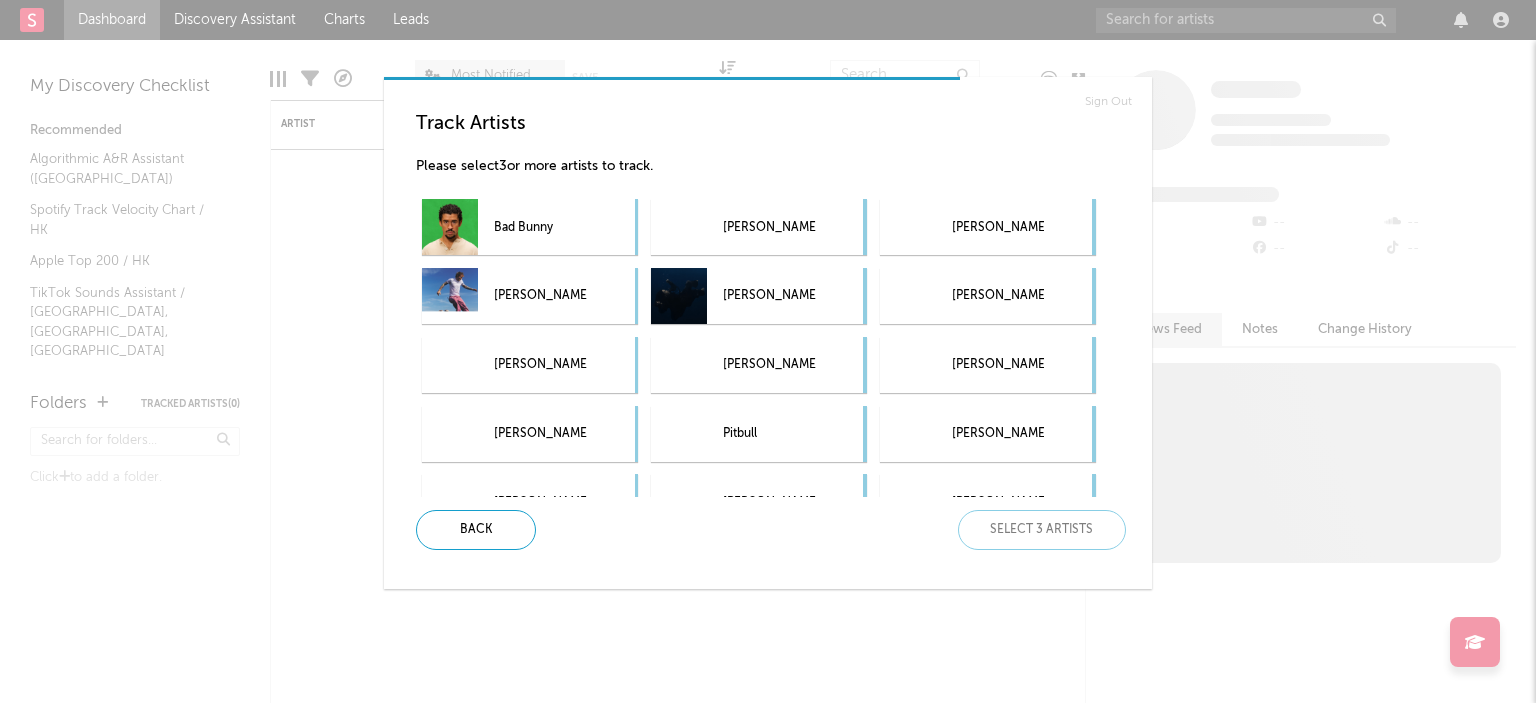 click on "Sign Out Track Artists Please select  3  or more artists to track. Bad Bunny [PERSON_NAME] [PERSON_NAME] [PERSON_NAME] [PERSON_NAME] [PERSON_NAME] [PERSON_NAME] [PERSON_NAME] [PERSON_NAME] [PERSON_NAME] [PERSON_NAME] Dua Lipa [PERSON_NAME] [PERSON_NAME] [PERSON_NAME] Post [PERSON_NAME] [PERSON_NAME] [PERSON_NAME] [PERSON_NAME] [DEMOGRAPHIC_DATA][PERSON_NAME] SZA [PERSON_NAME] Post [PERSON_NAME] [PERSON_NAME] [PERSON_NAME] J [PERSON_NAME] [PERSON_NAME] [PERSON_NAME] Back Select 3 artists" at bounding box center [768, 351] 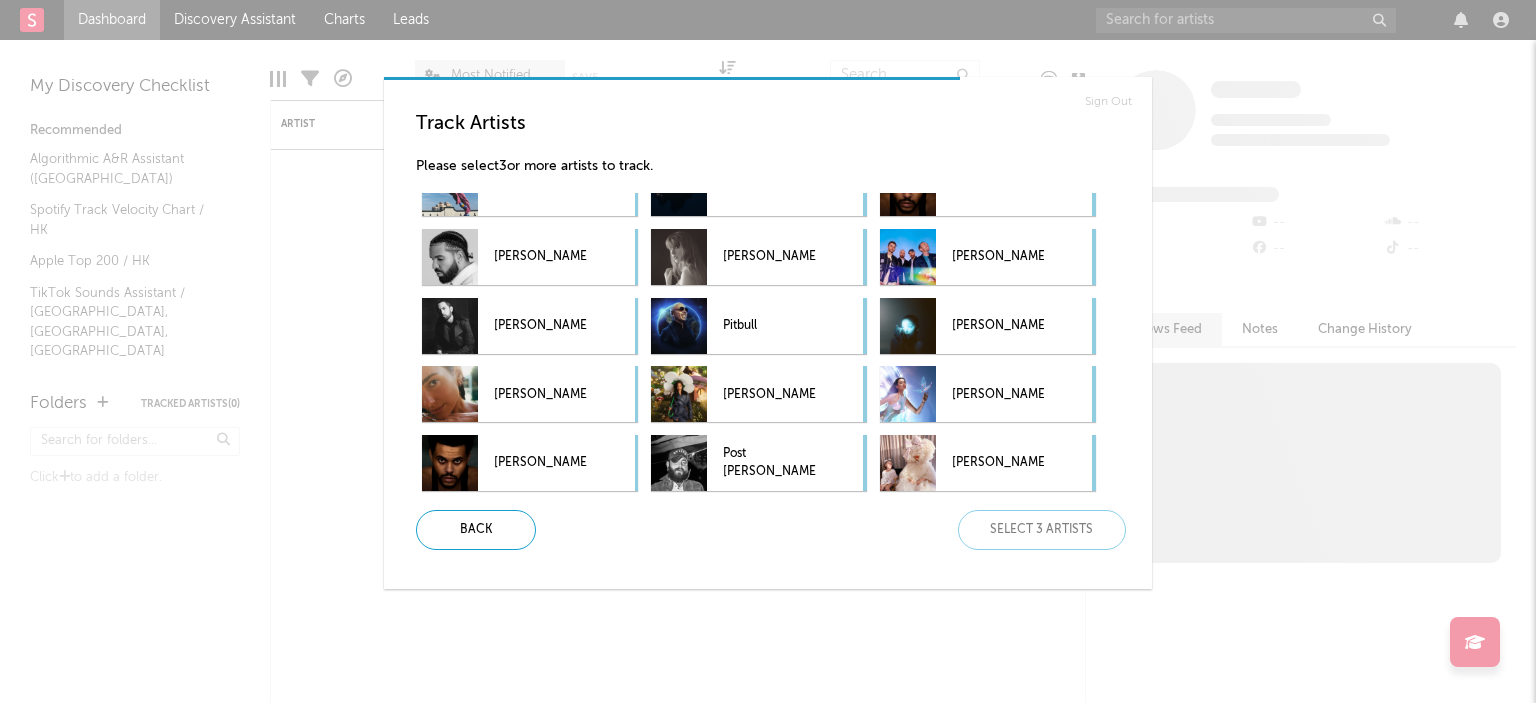 scroll, scrollTop: 0, scrollLeft: 0, axis: both 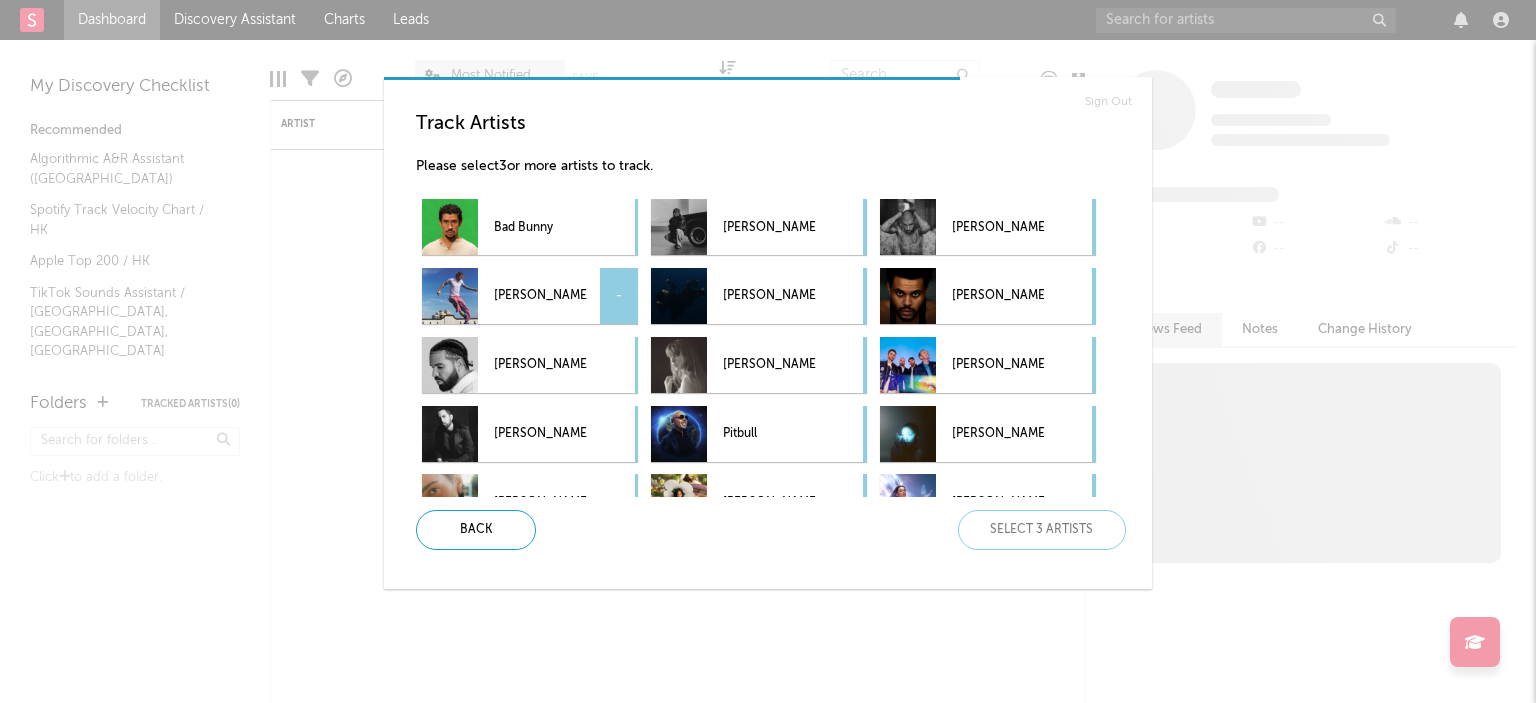 click on "[PERSON_NAME] -" at bounding box center (504, 296) 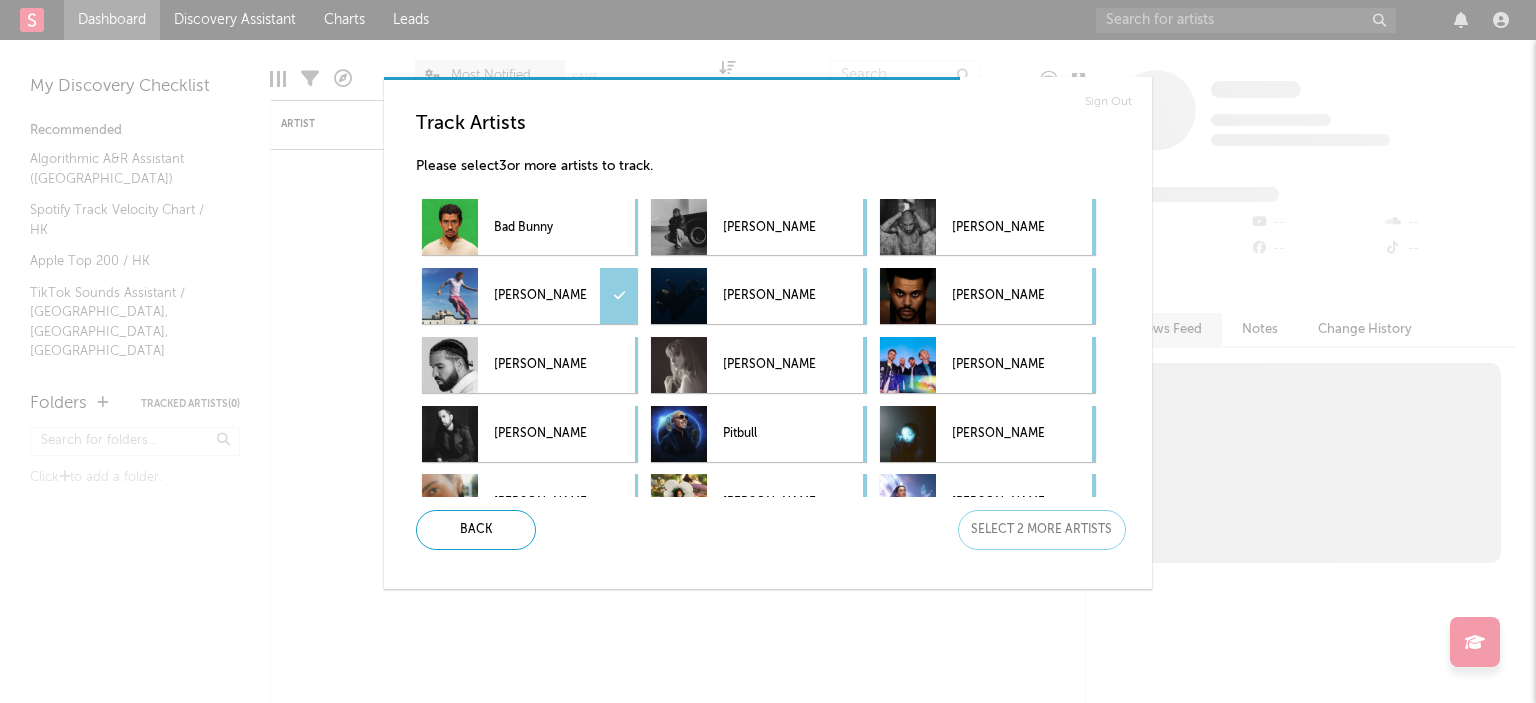 click on "[PERSON_NAME]" at bounding box center [998, 365] 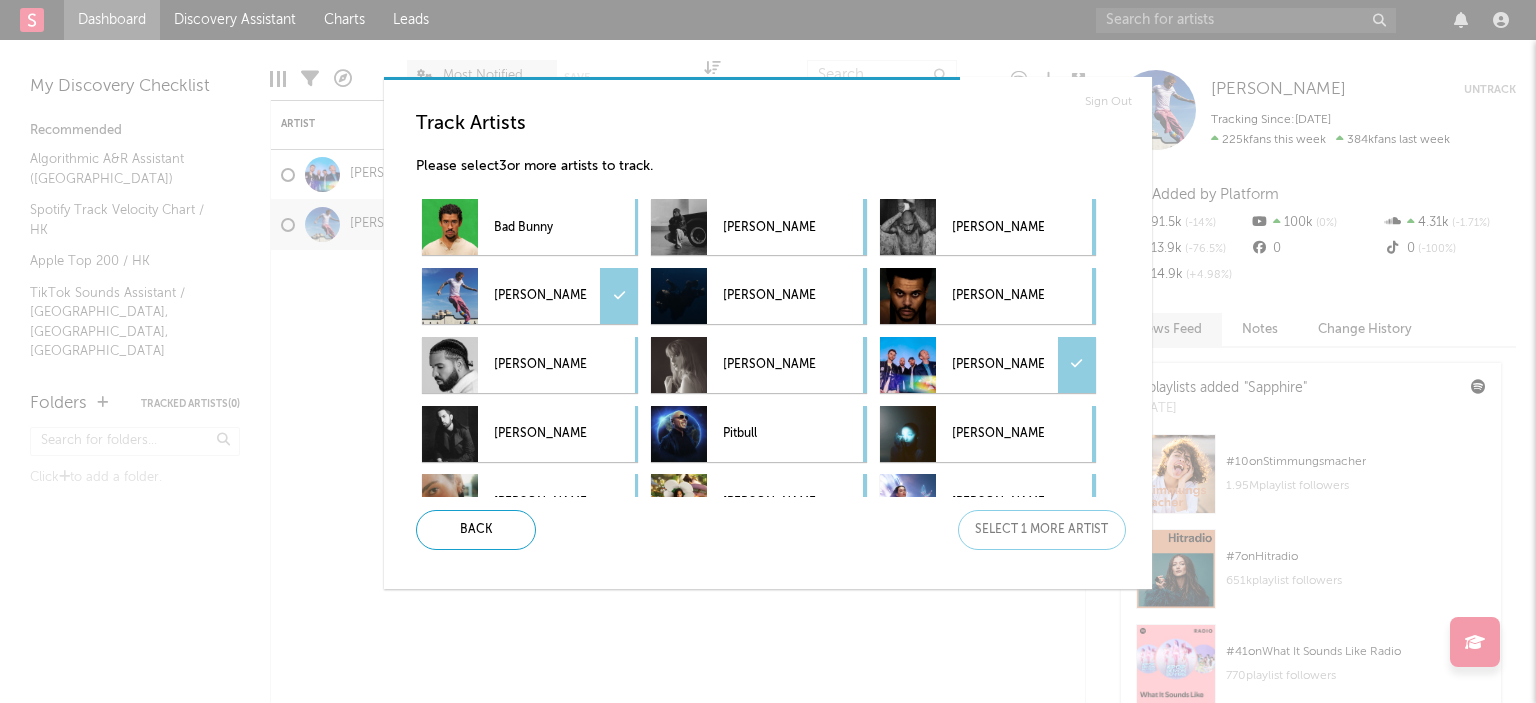scroll, scrollTop: 384, scrollLeft: 0, axis: vertical 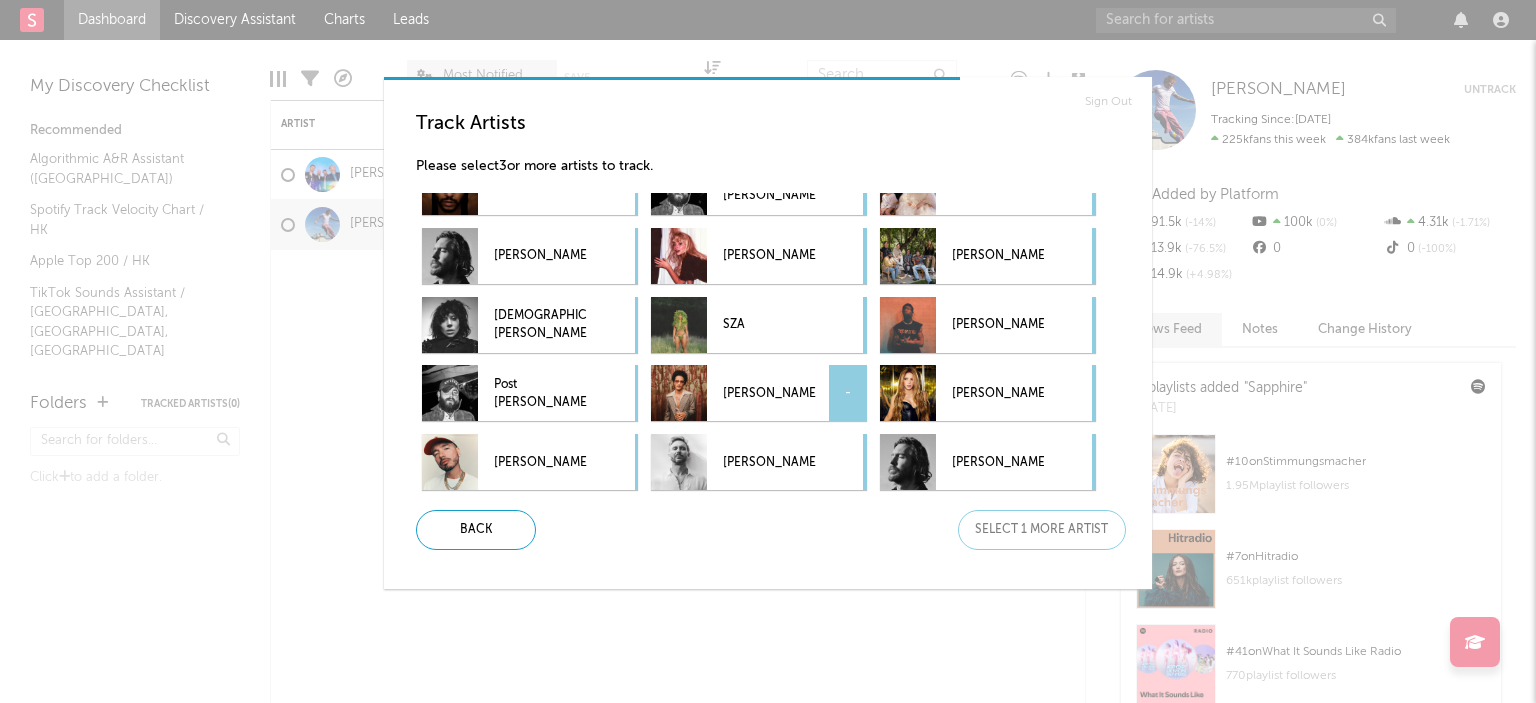 click on "[PERSON_NAME]" at bounding box center (769, 393) 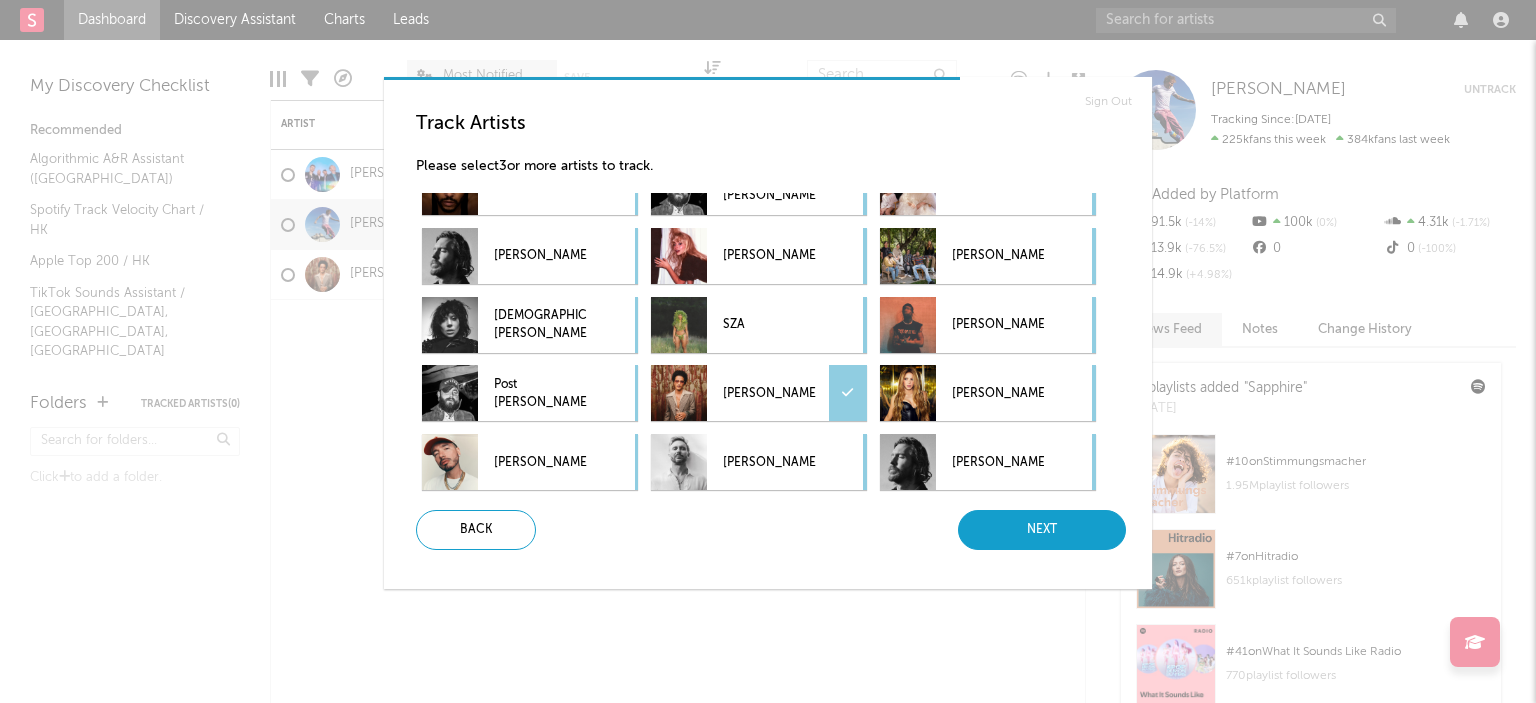 click on "Next" at bounding box center (1042, 530) 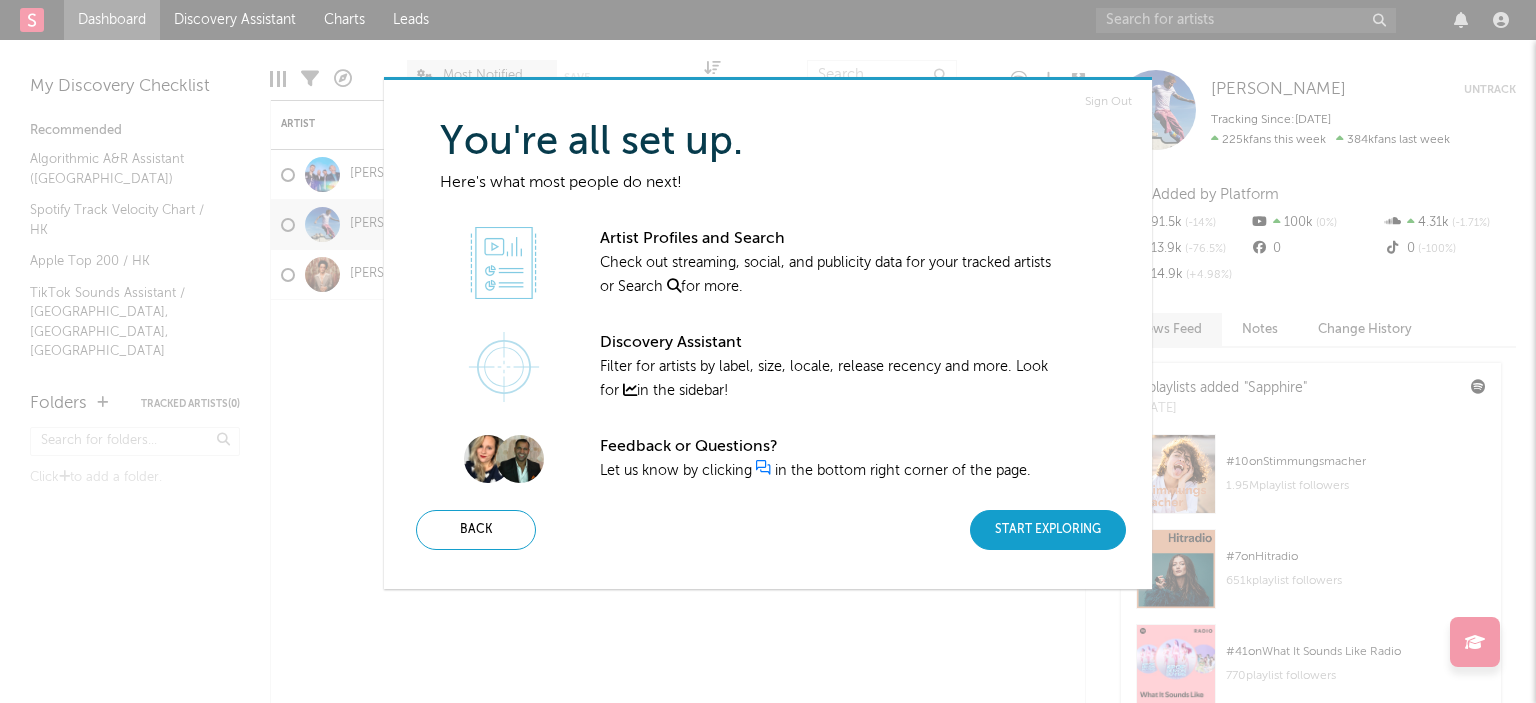 click on "Start Exploring" at bounding box center [1048, 530] 